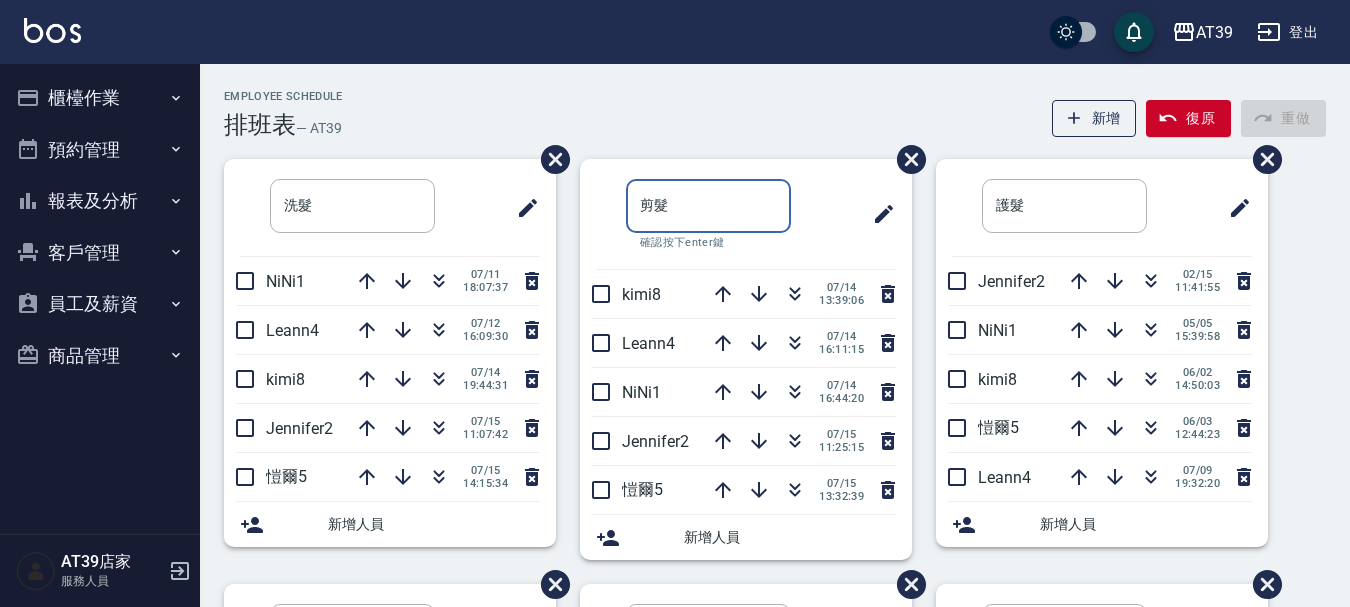 scroll, scrollTop: 0, scrollLeft: 0, axis: both 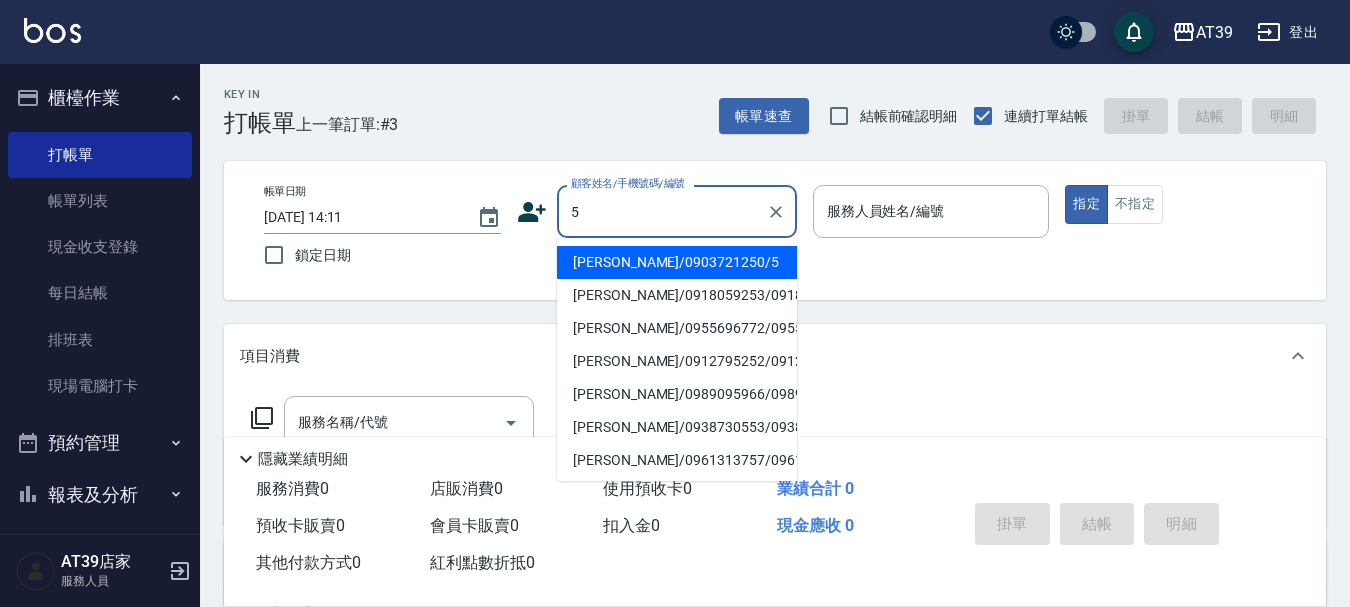 type on "[PERSON_NAME]/0903721250/5" 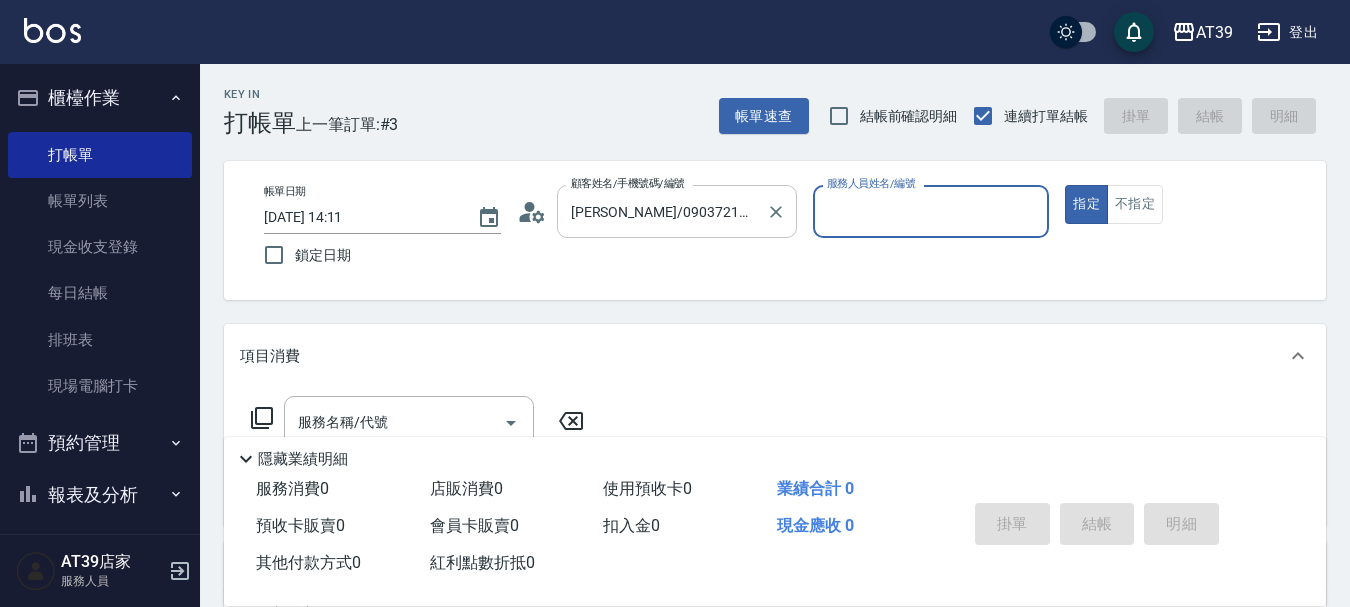 type on "愷爾-5" 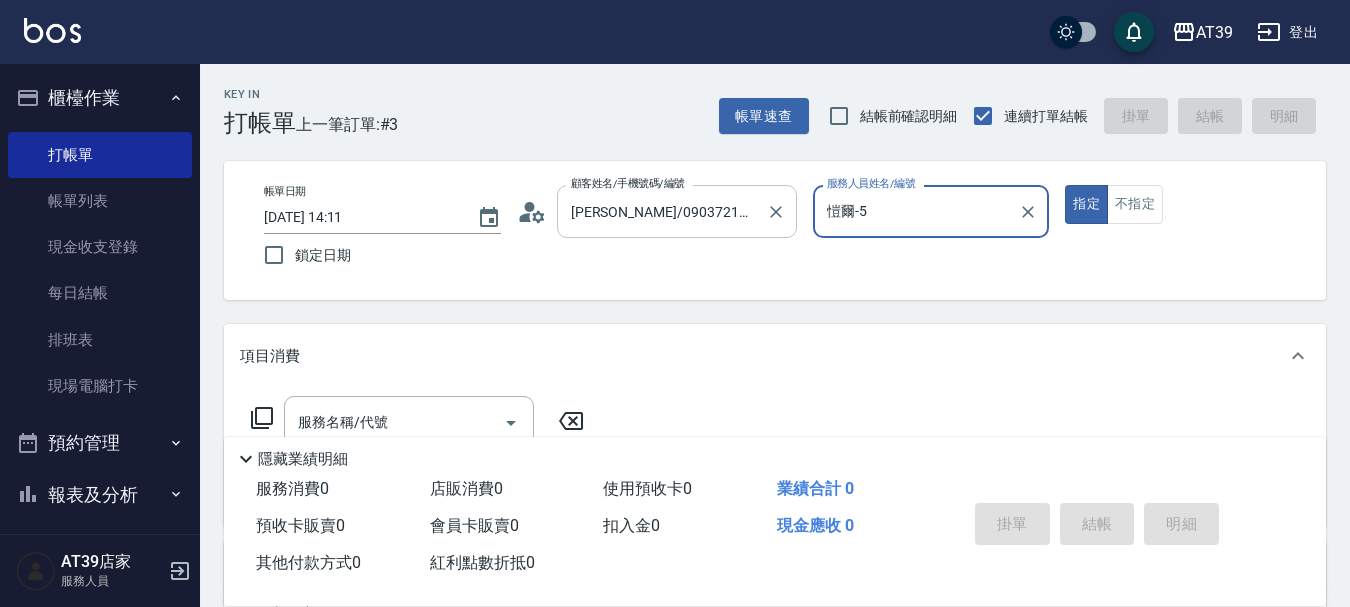 click on "指定" at bounding box center (1086, 204) 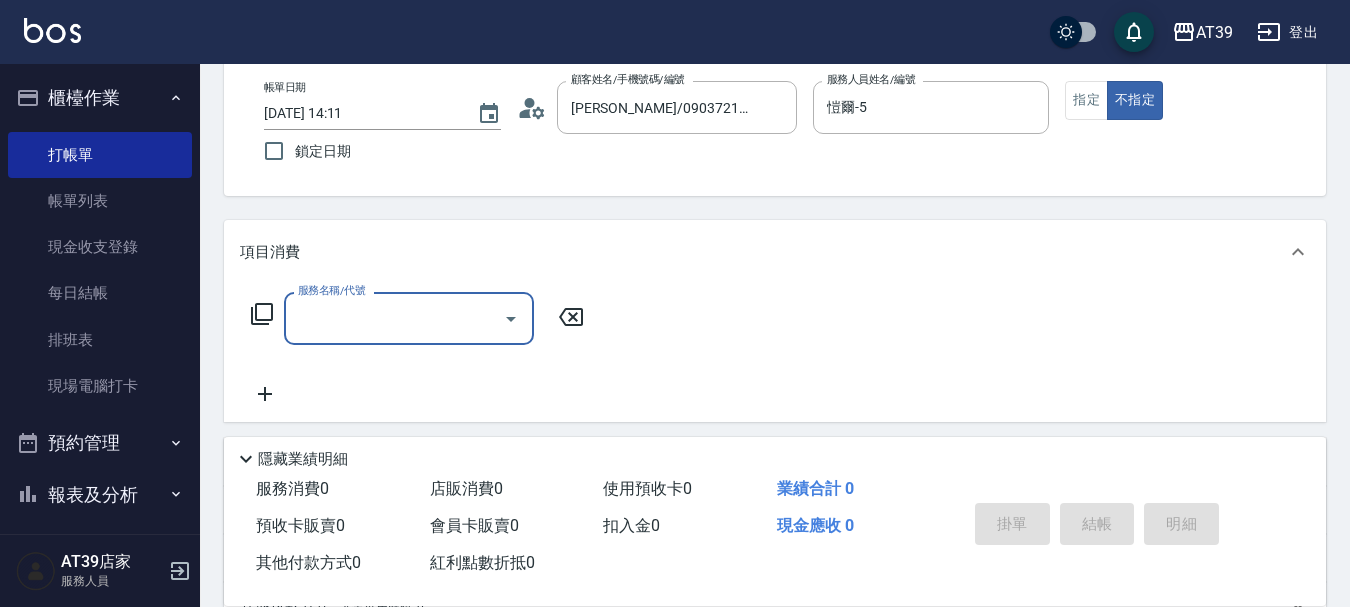 scroll, scrollTop: 200, scrollLeft: 0, axis: vertical 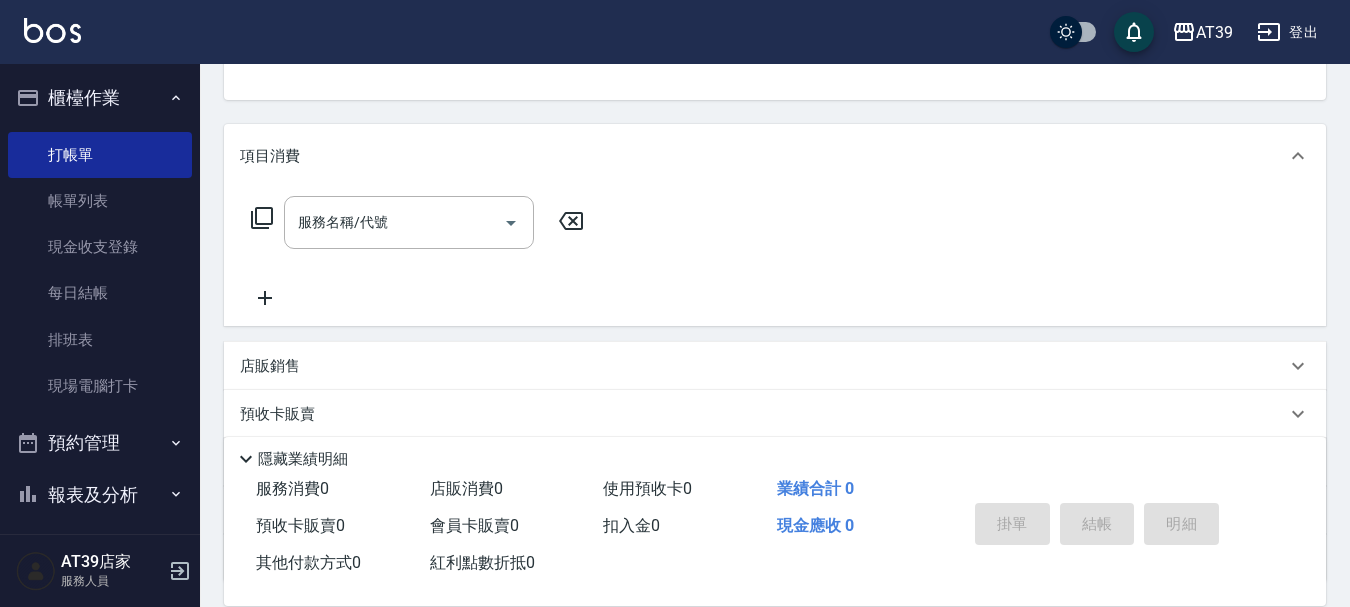 click 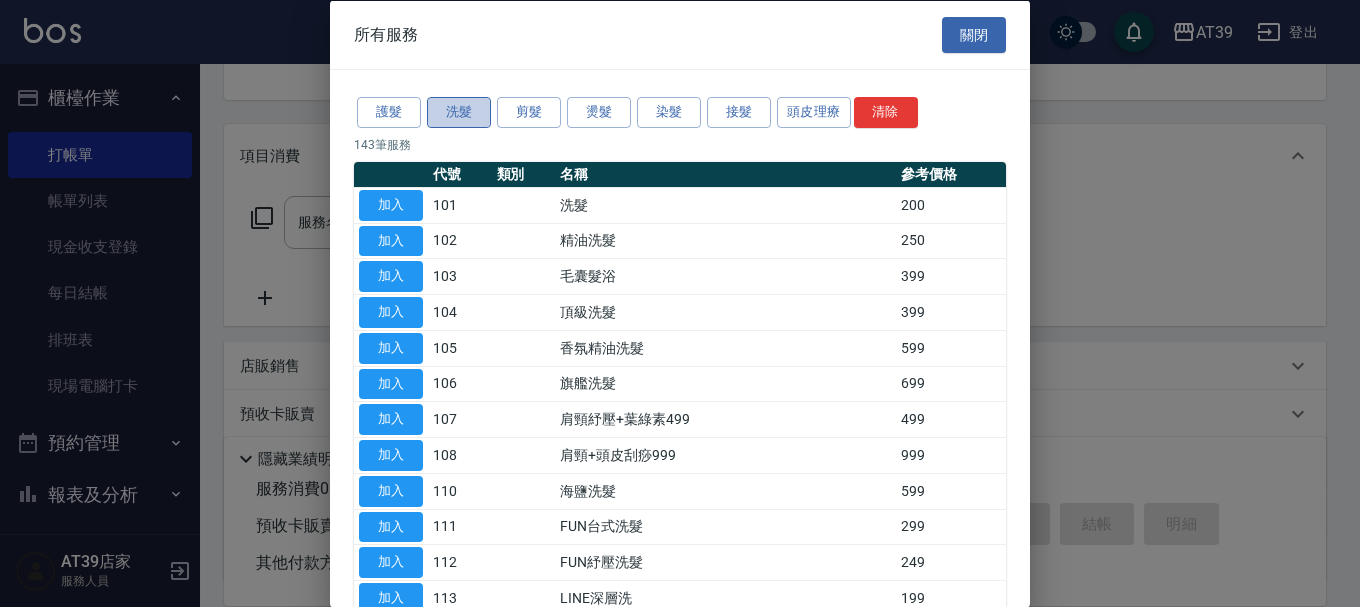 click on "洗髮" at bounding box center [459, 112] 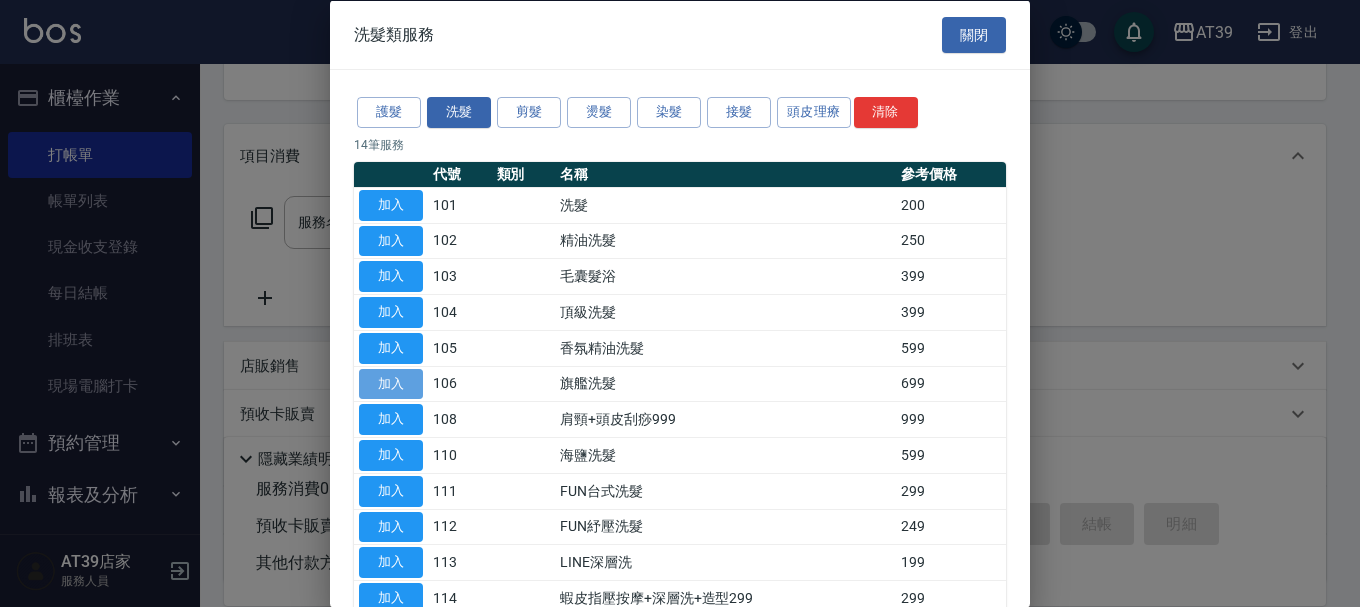 click on "加入" at bounding box center (391, 383) 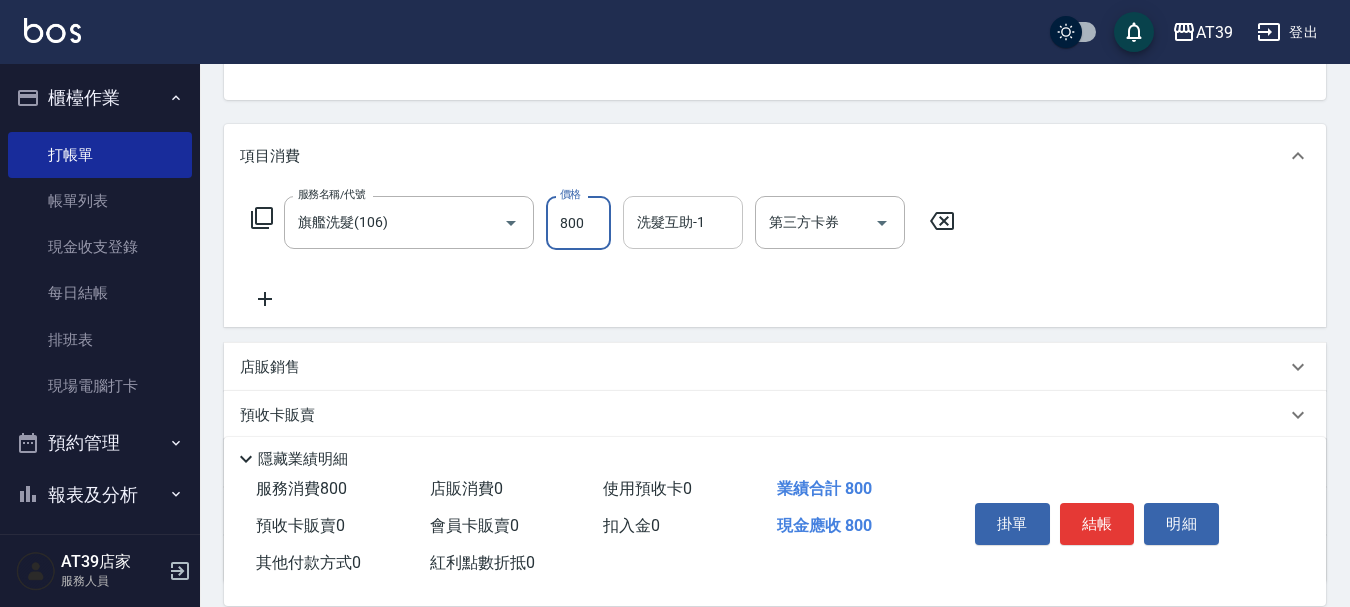 type on "800" 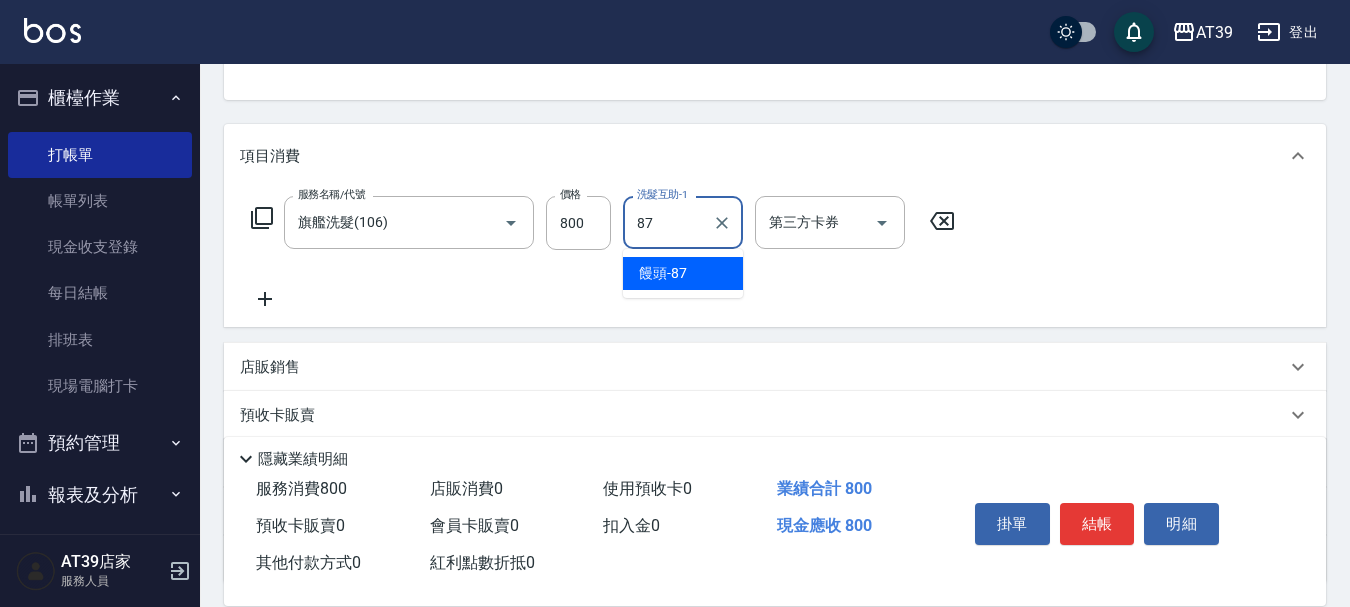 type on "饅頭-87" 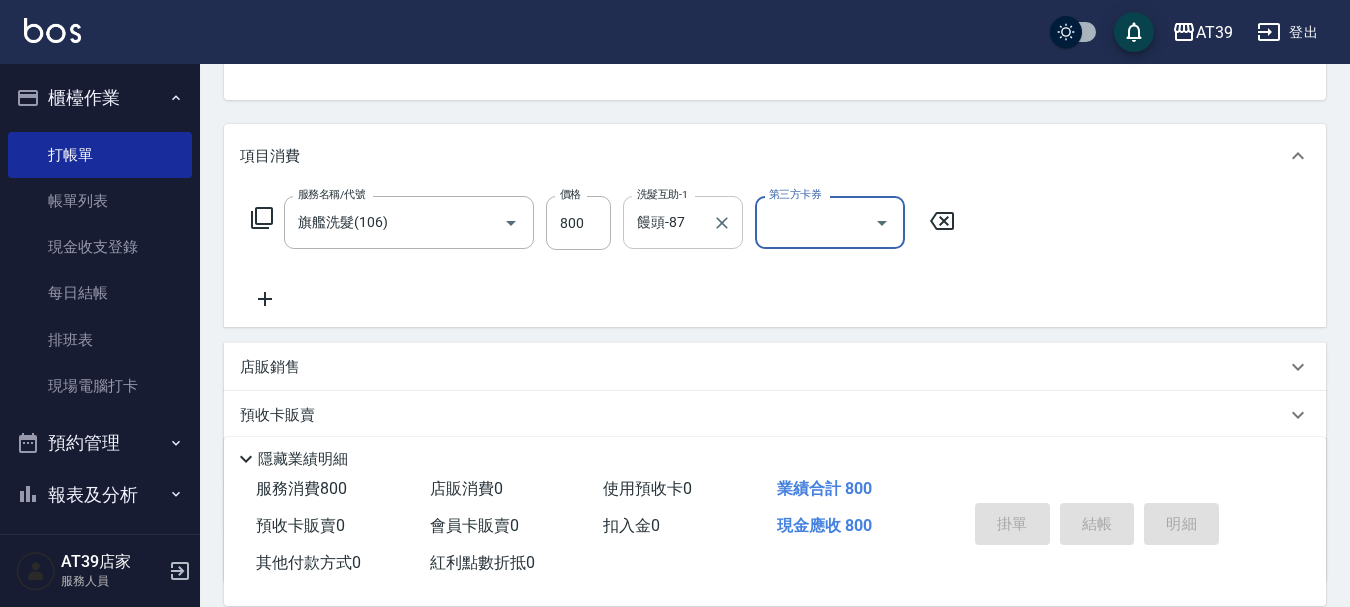 type on "[DATE] 15:56" 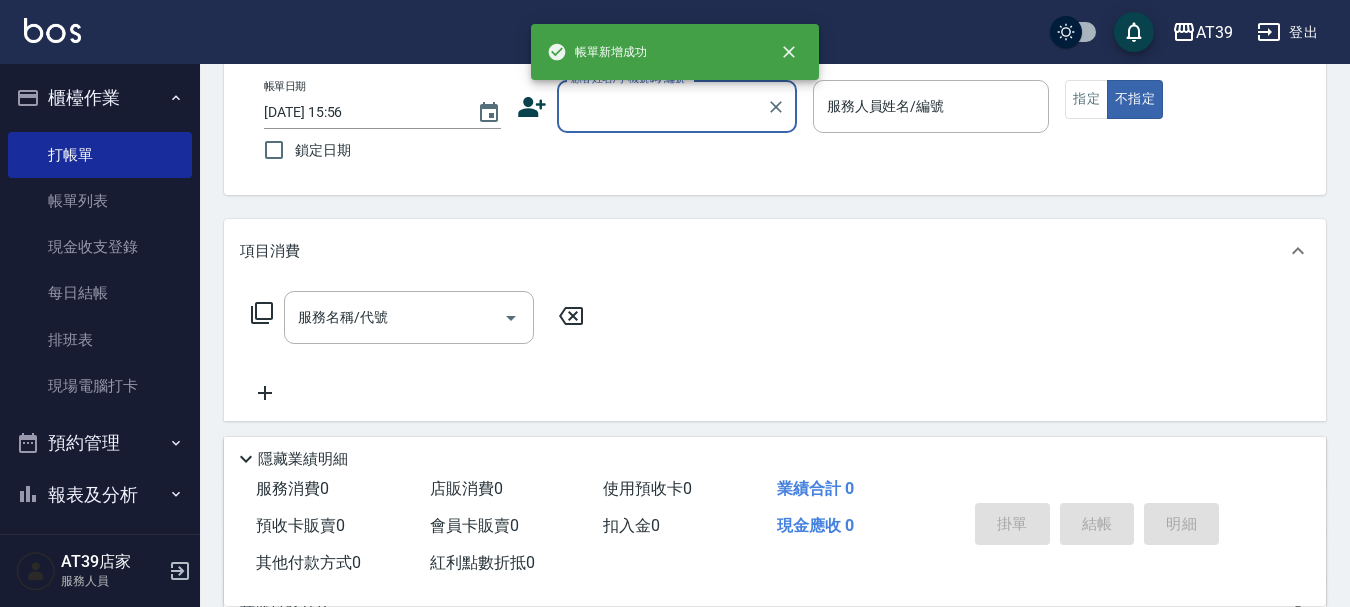 scroll, scrollTop: 0, scrollLeft: 0, axis: both 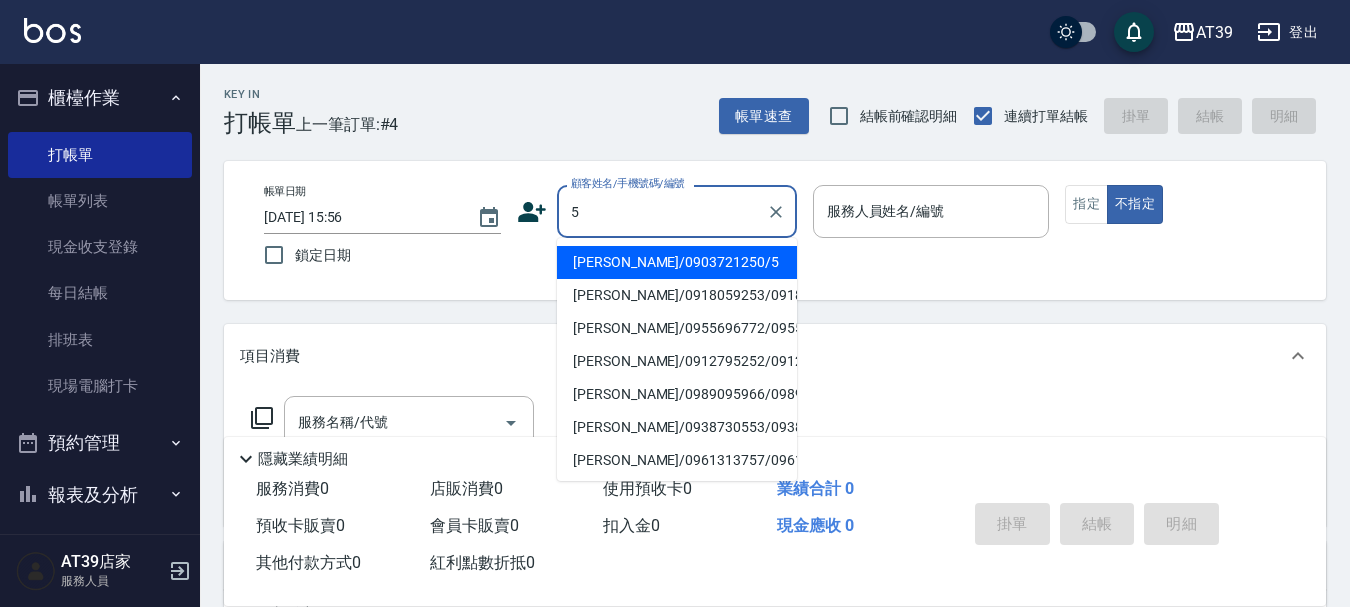 type on "[PERSON_NAME]/0903721250/5" 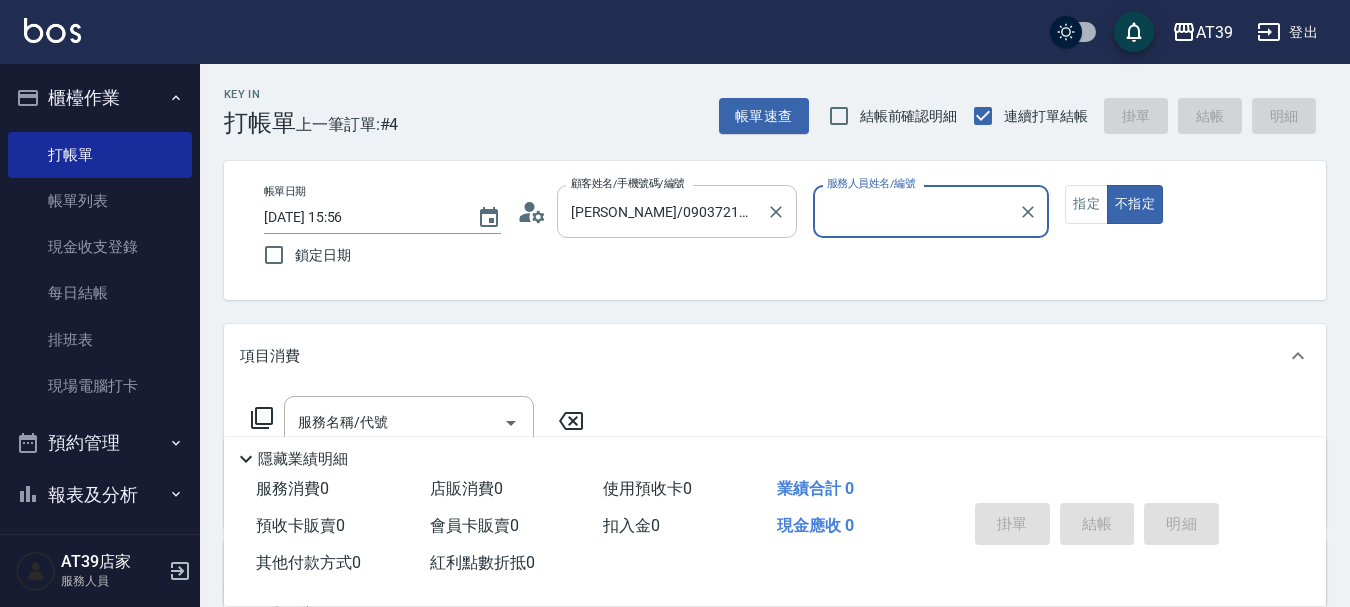 type on "愷爾-5" 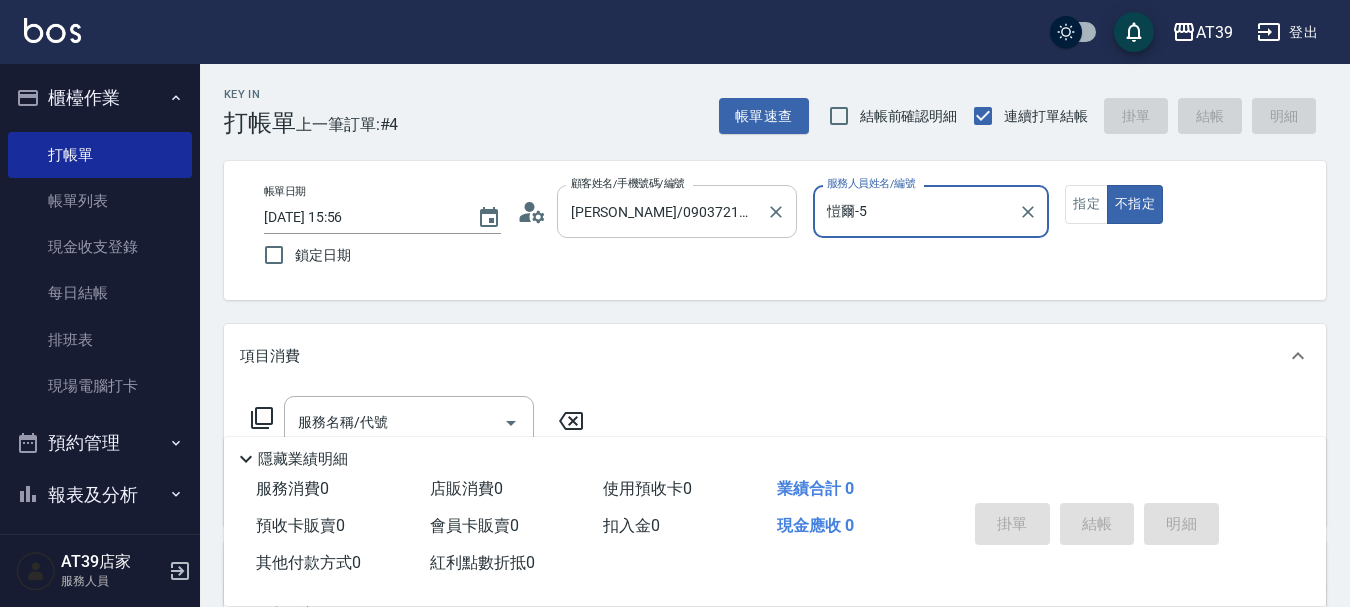 click on "不指定" at bounding box center [1135, 204] 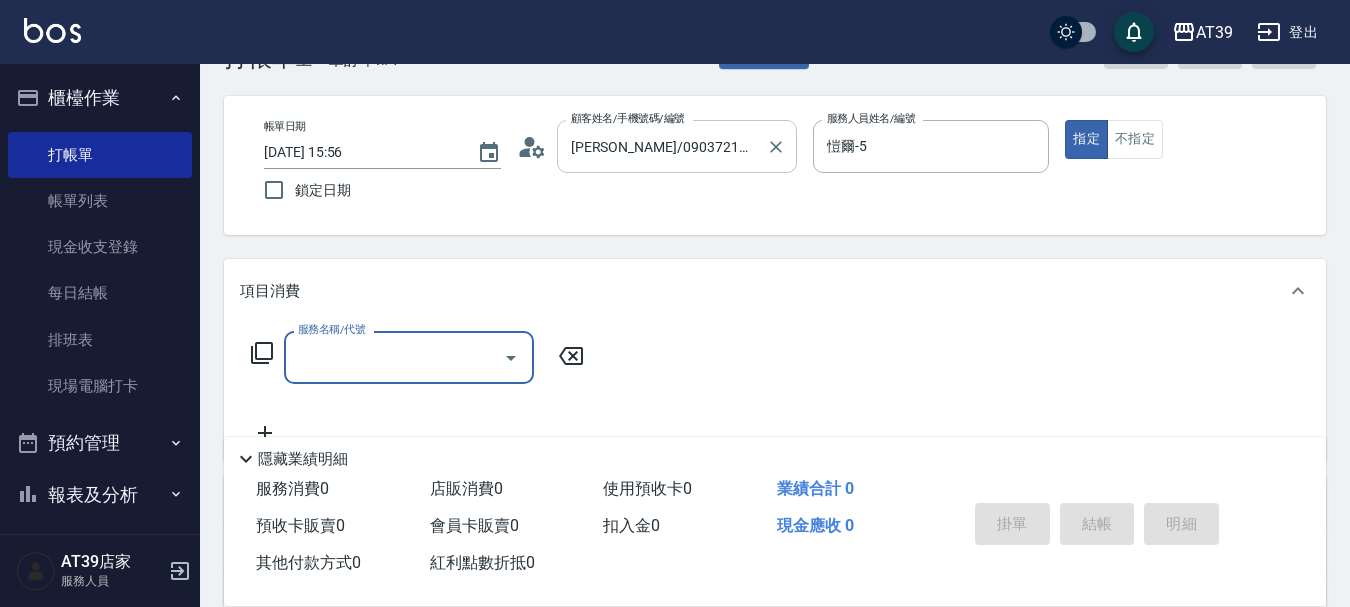 scroll, scrollTop: 100, scrollLeft: 0, axis: vertical 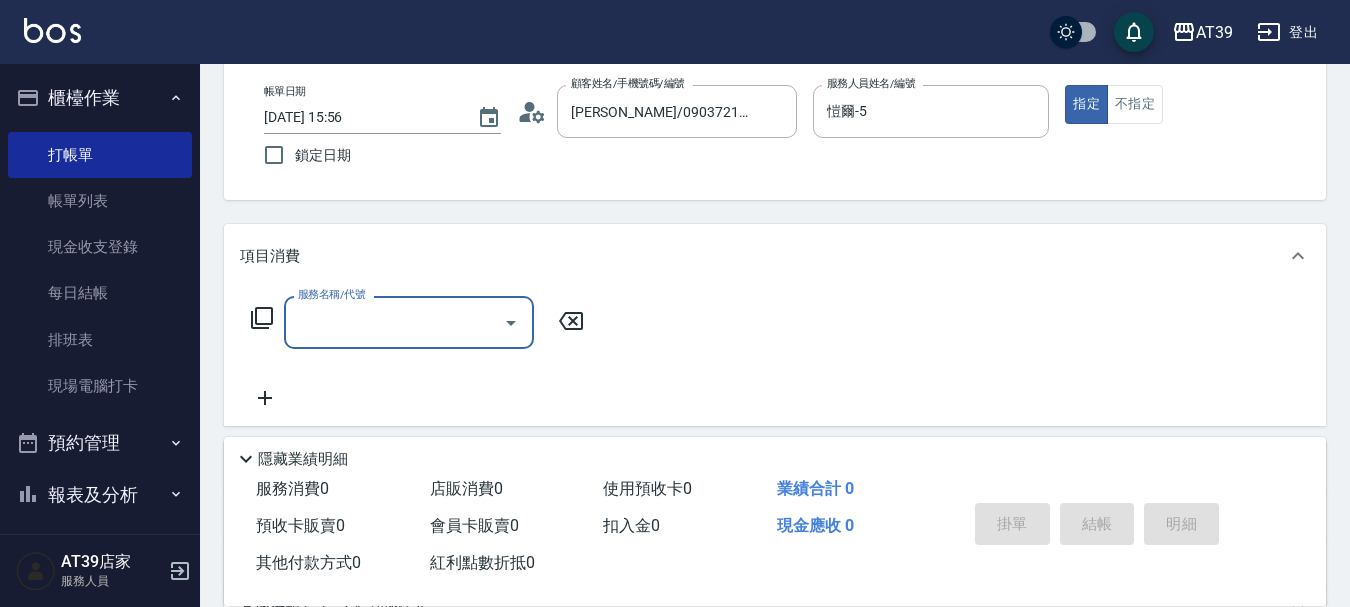 click 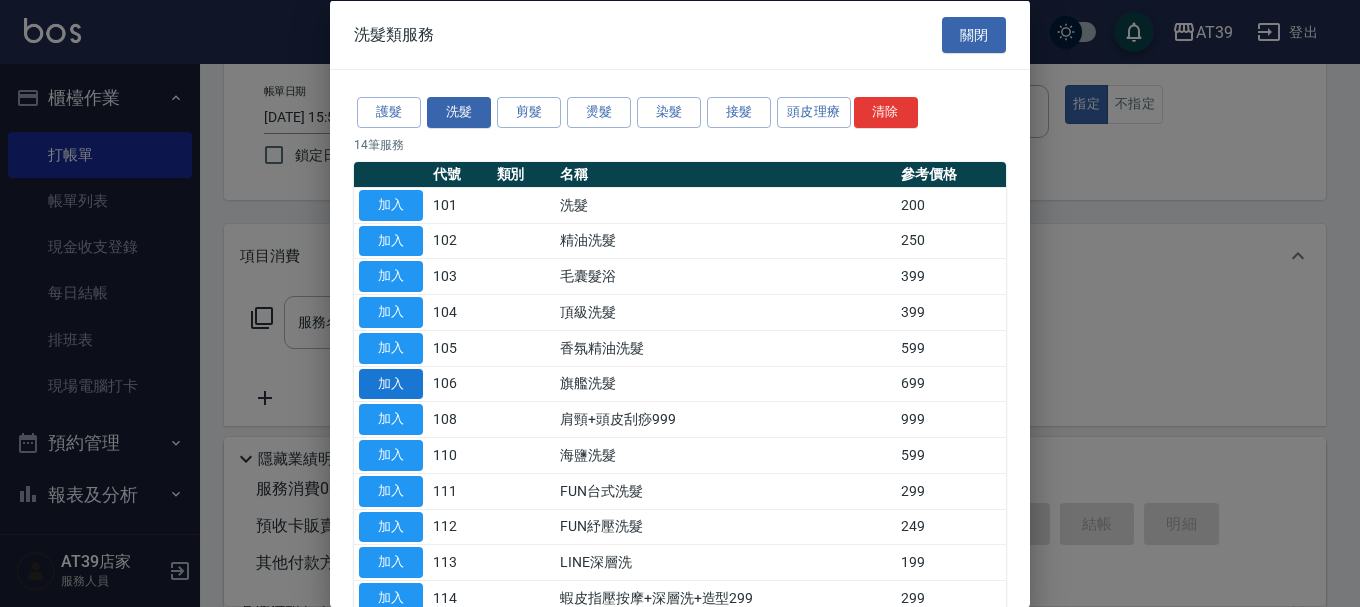 click on "加入" at bounding box center [391, 383] 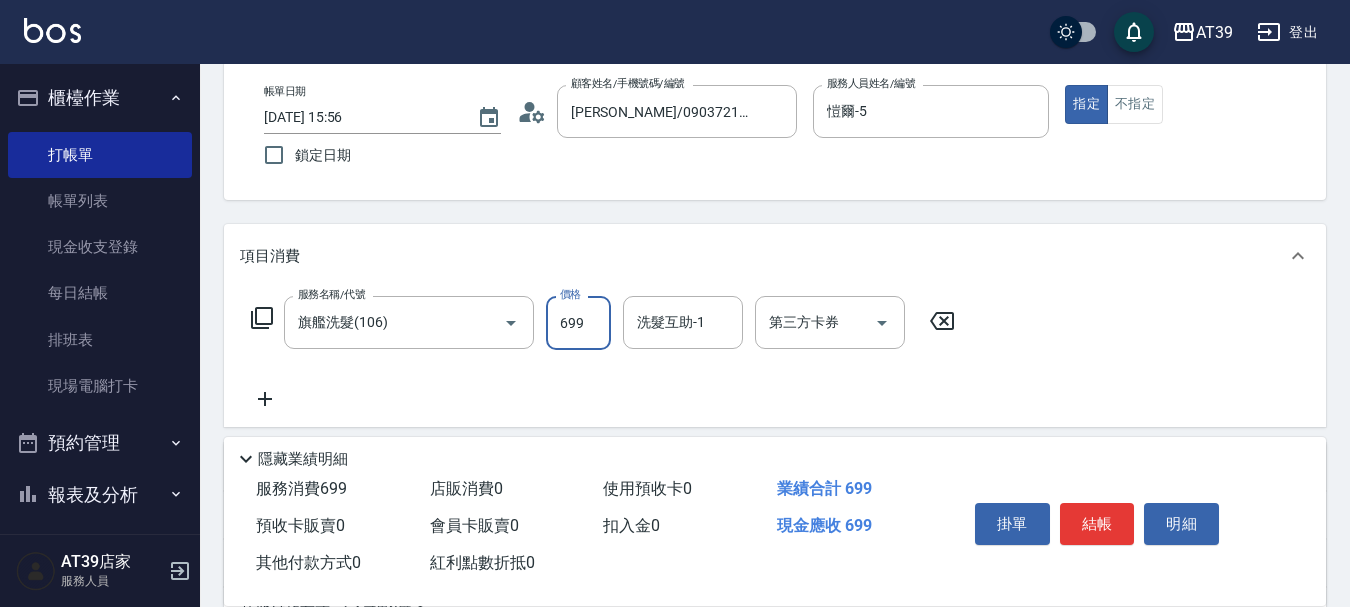 click on "699" at bounding box center (578, 323) 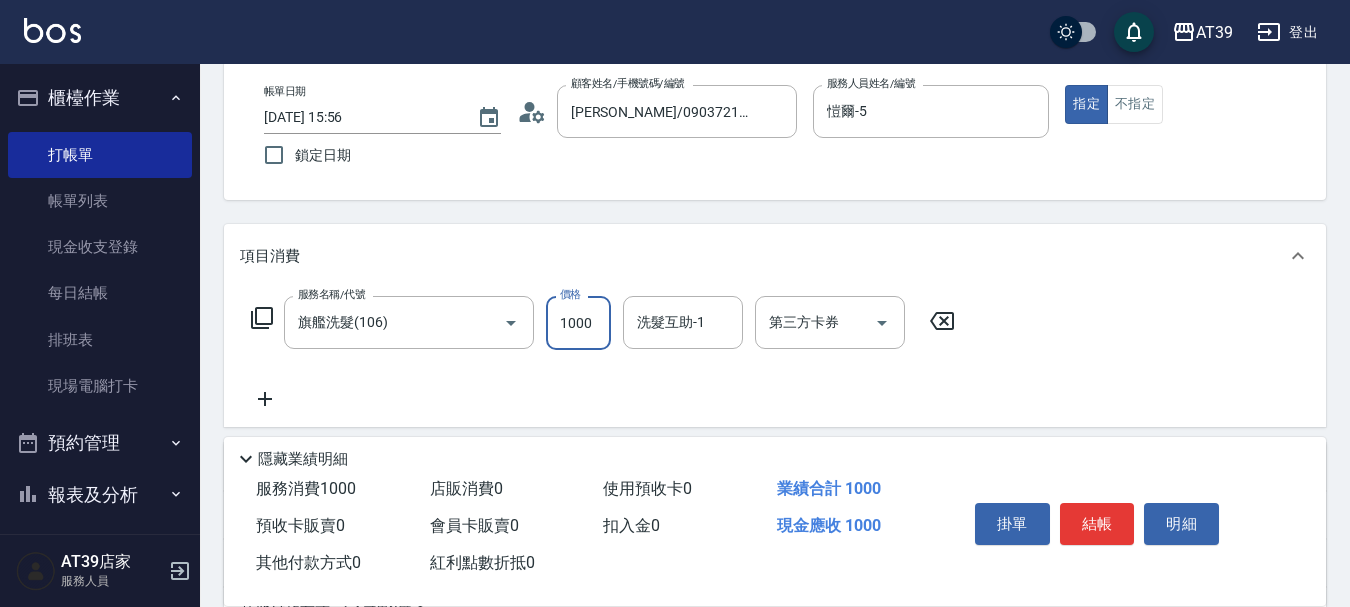 type on "1000" 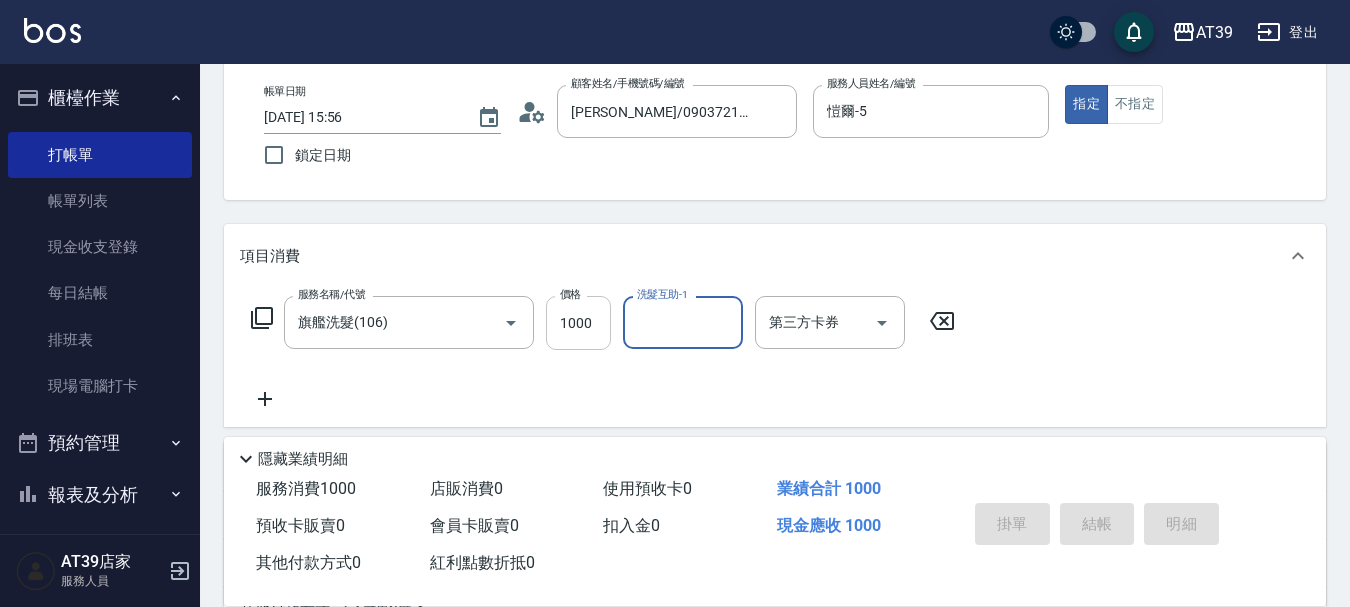 type on "[DATE] 15:57" 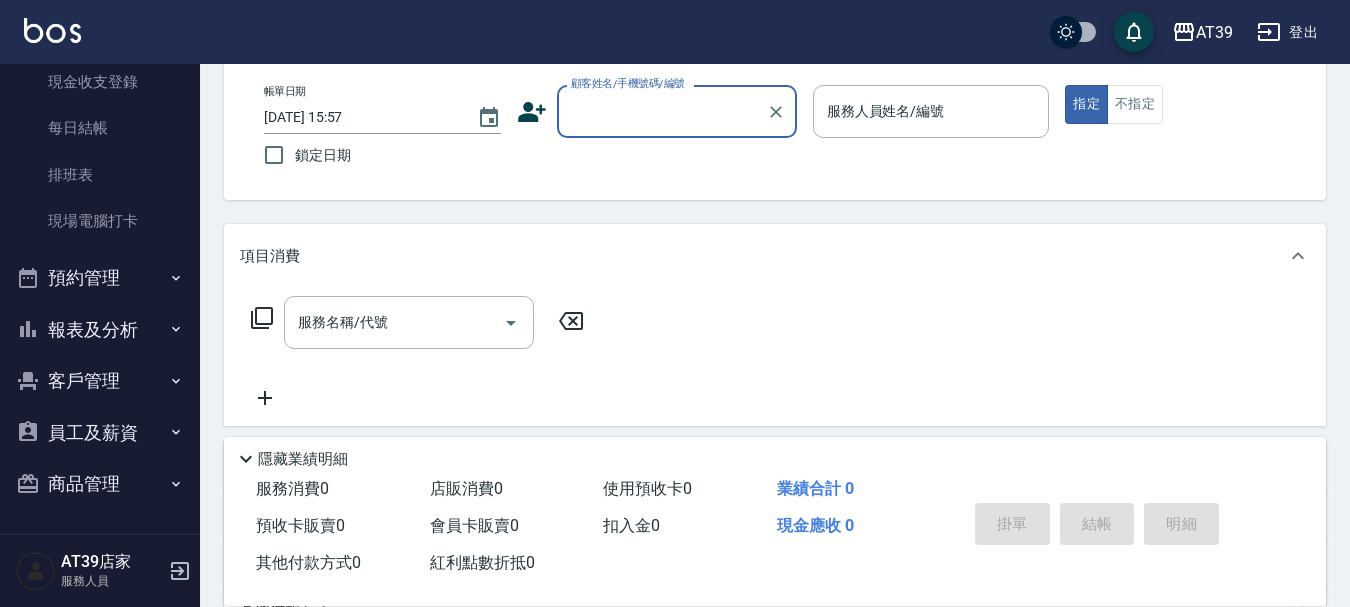 click on "報表及分析" at bounding box center [100, 330] 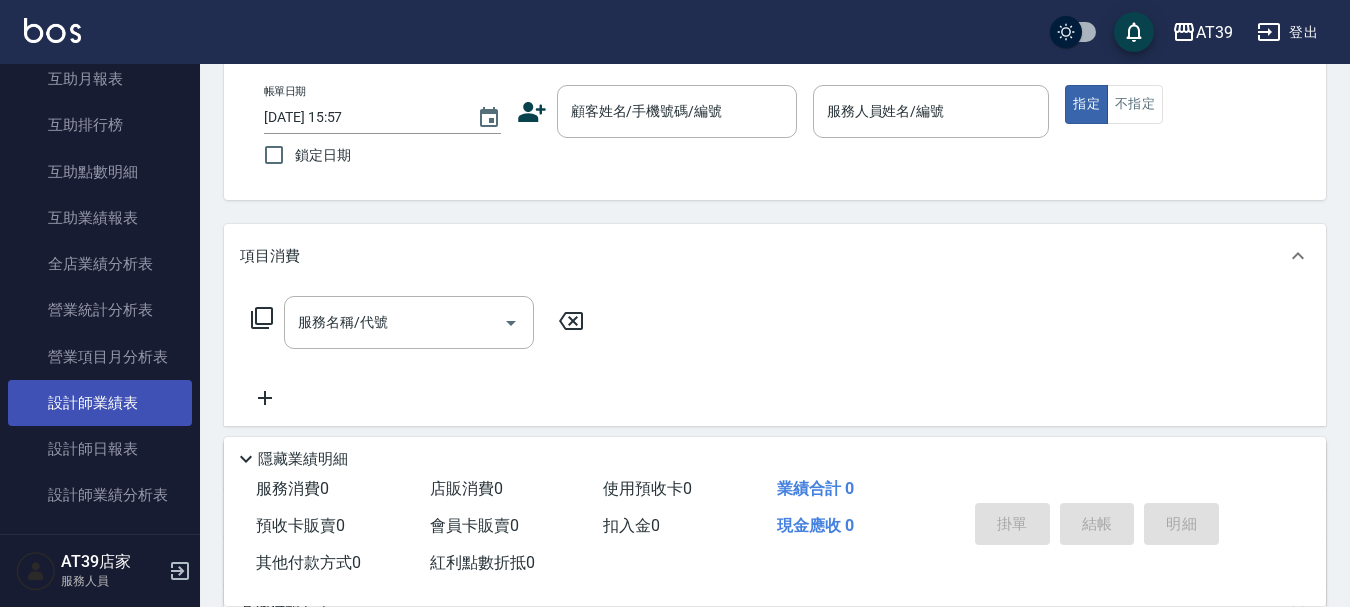 scroll, scrollTop: 665, scrollLeft: 0, axis: vertical 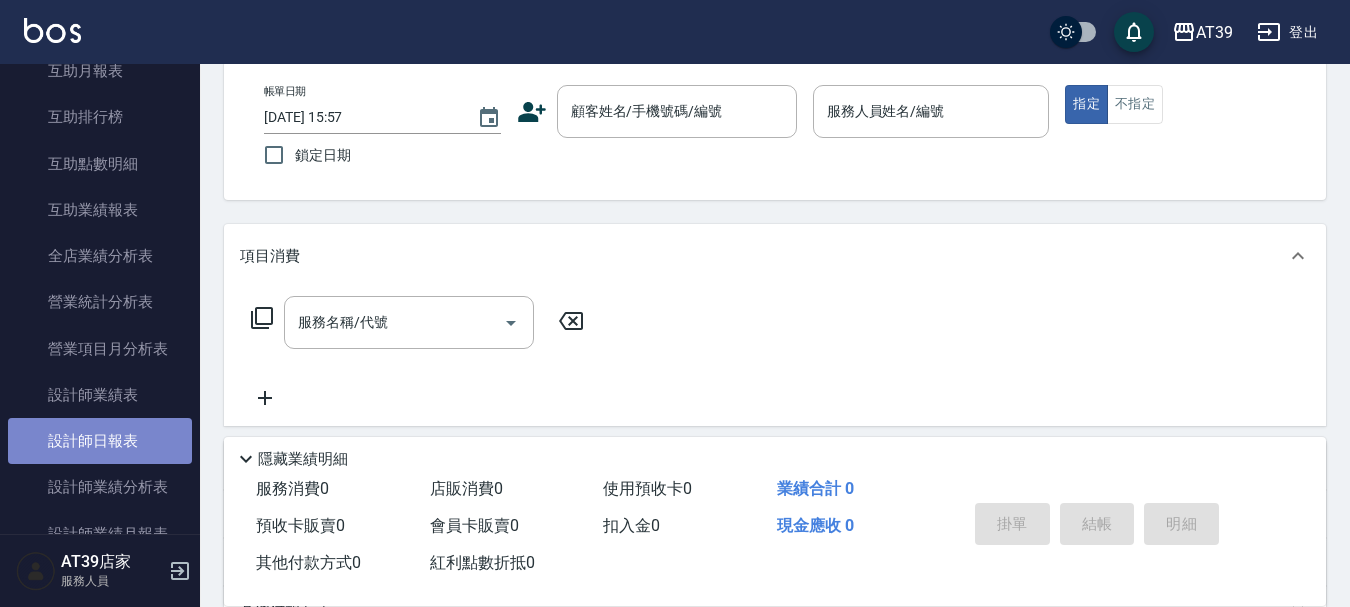 click on "設計師日報表" at bounding box center (100, 441) 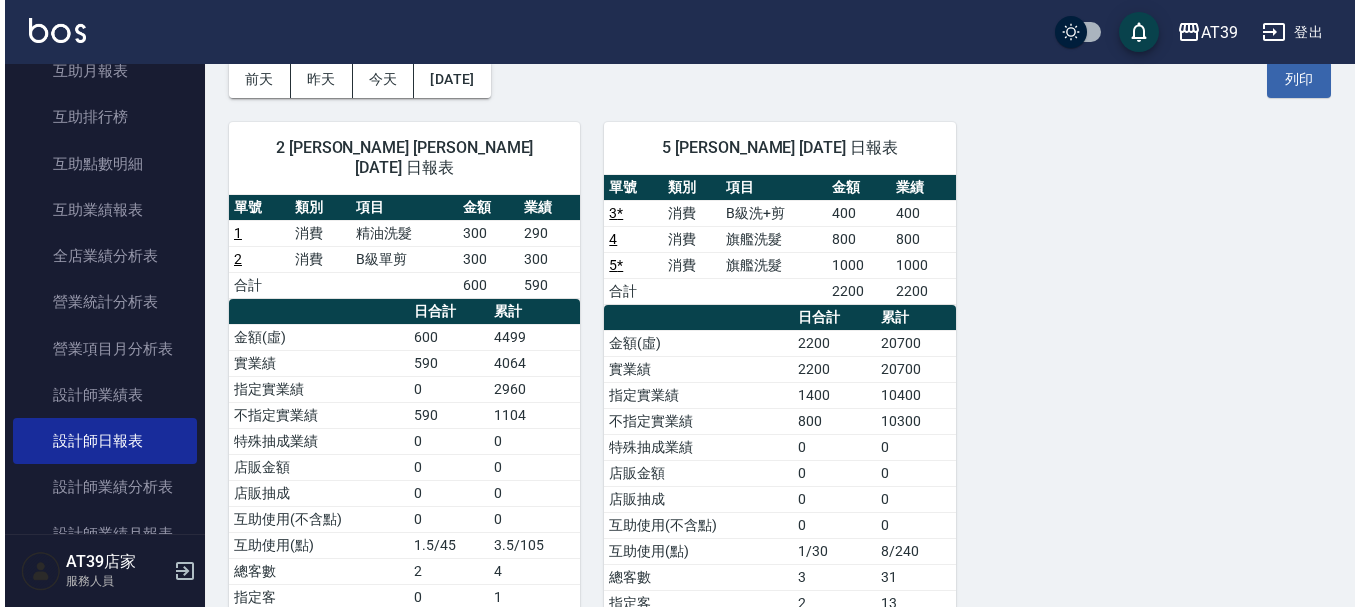 scroll, scrollTop: 0, scrollLeft: 0, axis: both 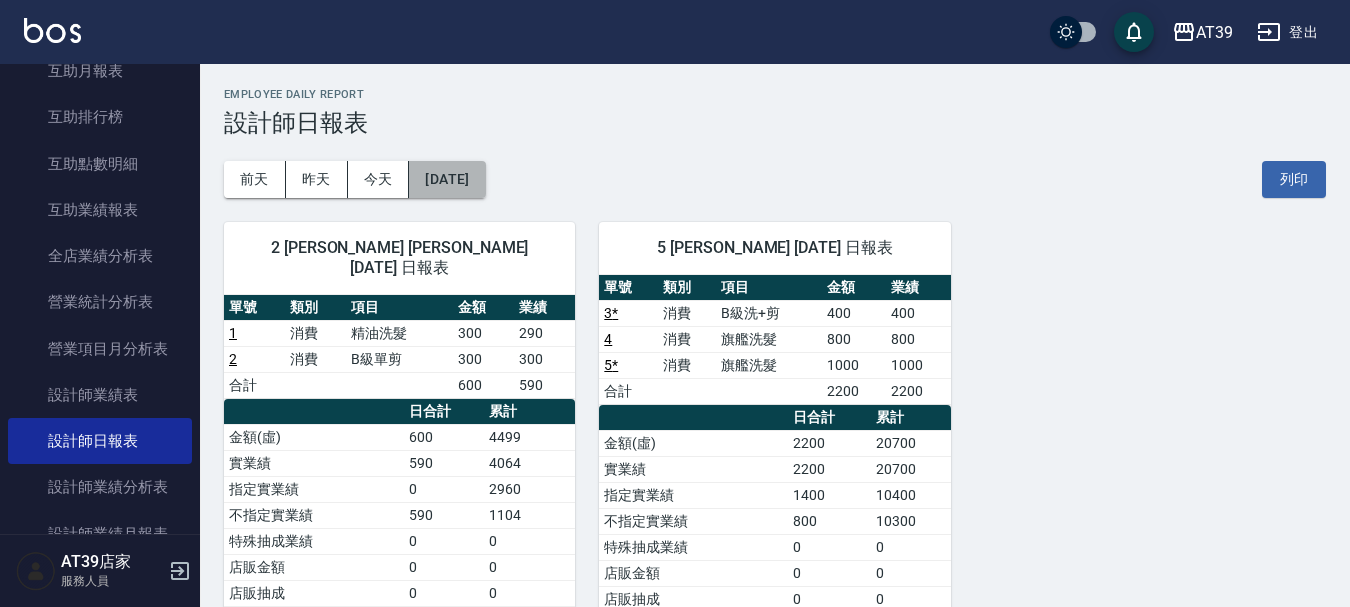 click on "[DATE]" at bounding box center [447, 179] 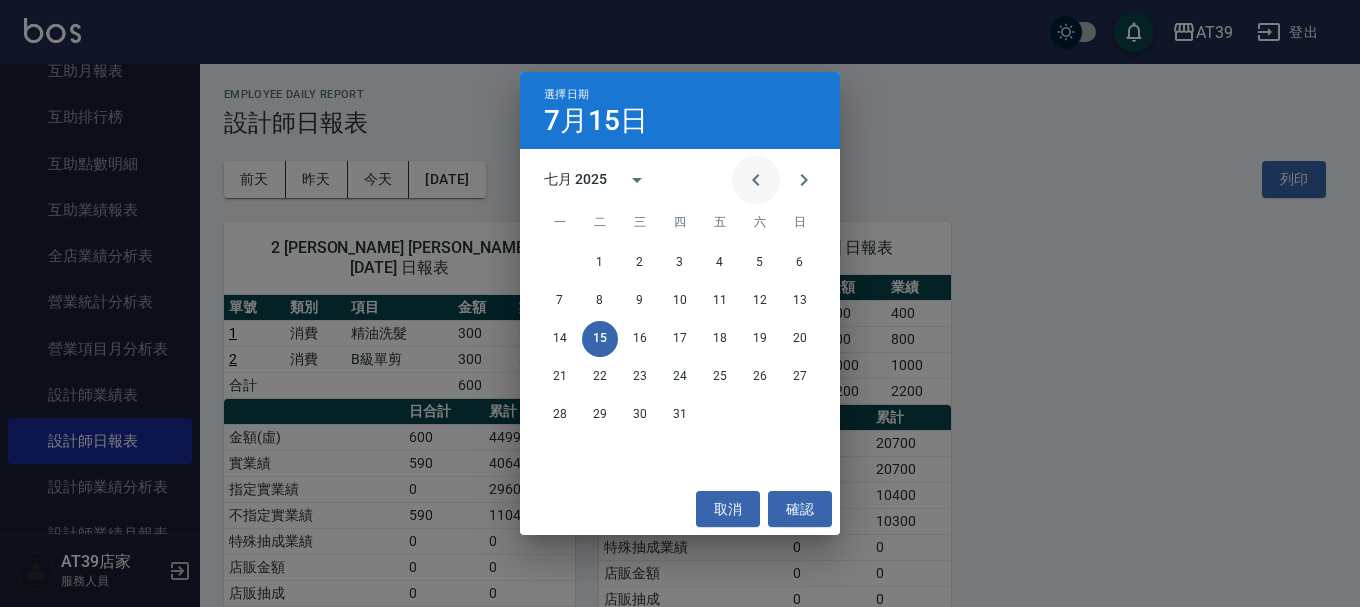 click 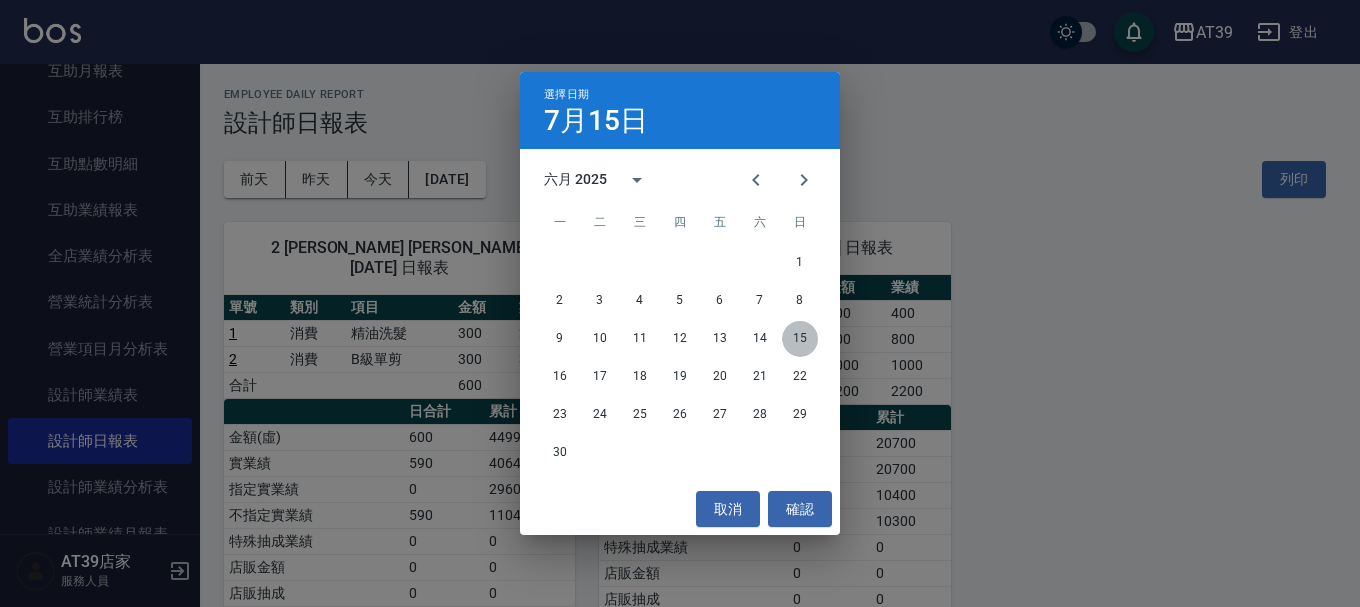 click on "15" at bounding box center [800, 339] 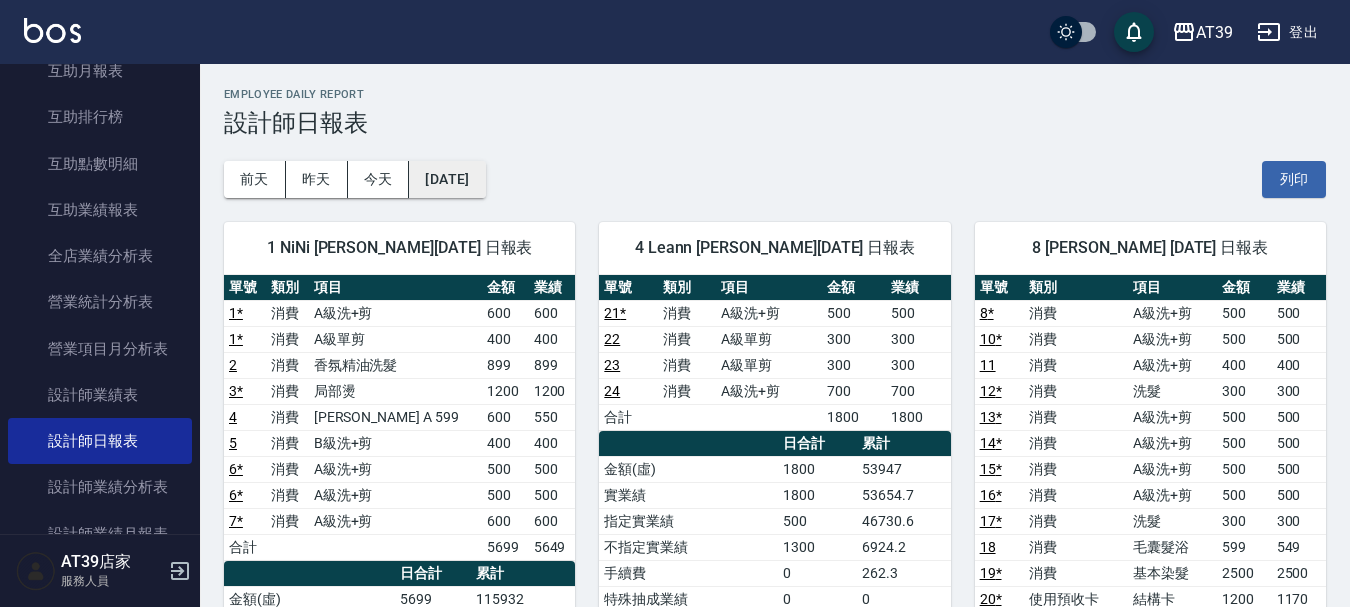 click on "[DATE]" at bounding box center [447, 179] 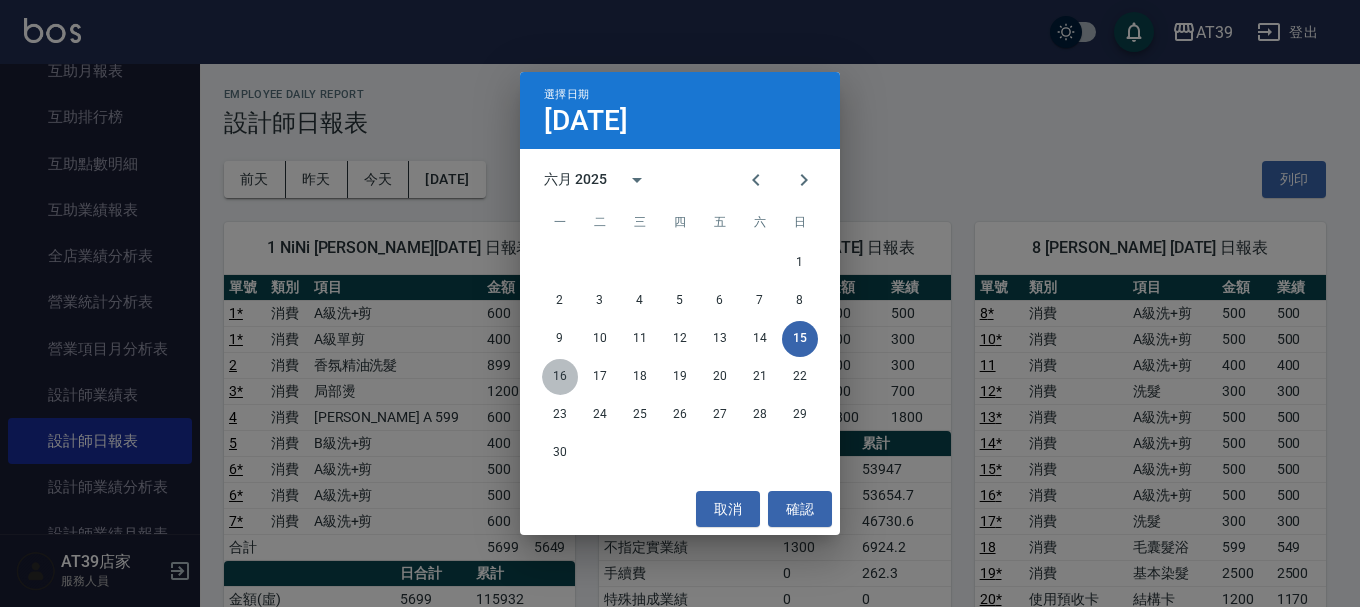 click on "16" at bounding box center [560, 377] 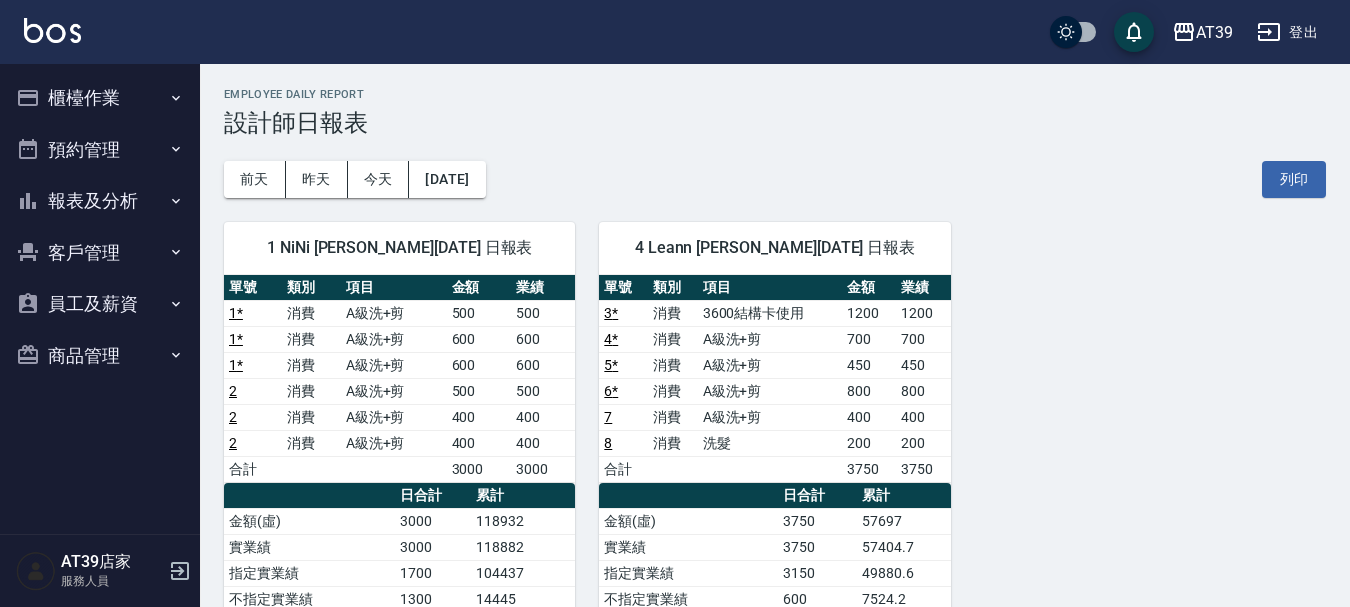 scroll, scrollTop: 0, scrollLeft: 0, axis: both 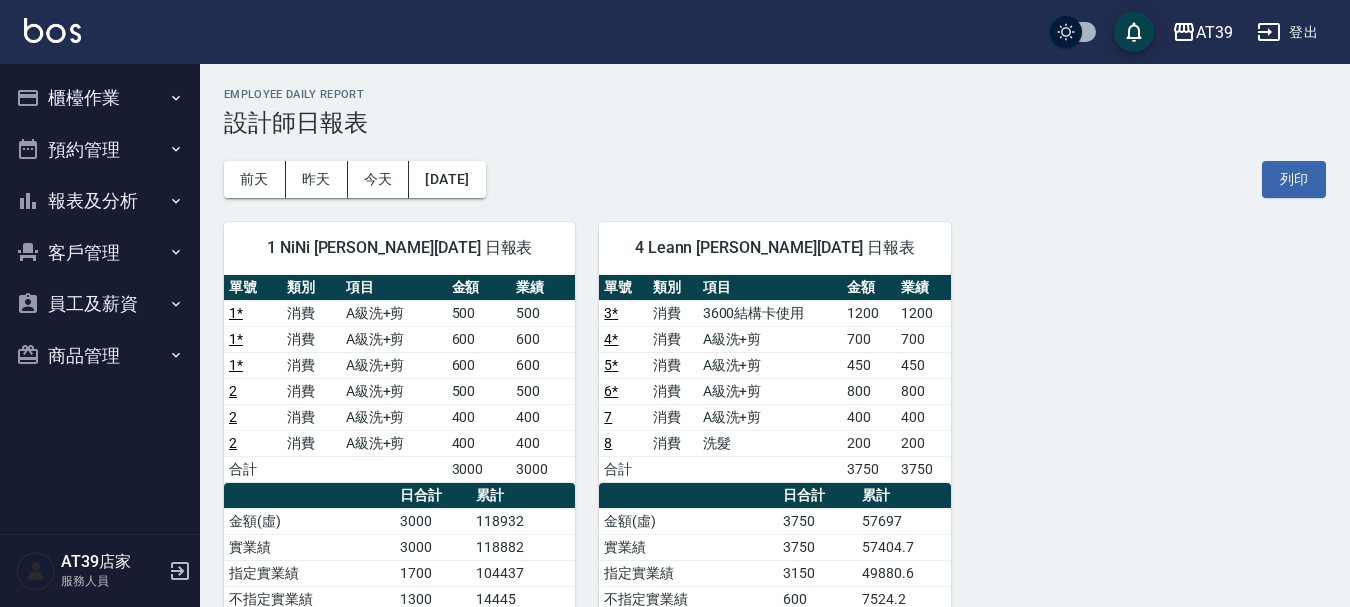 click at bounding box center (52, 32) 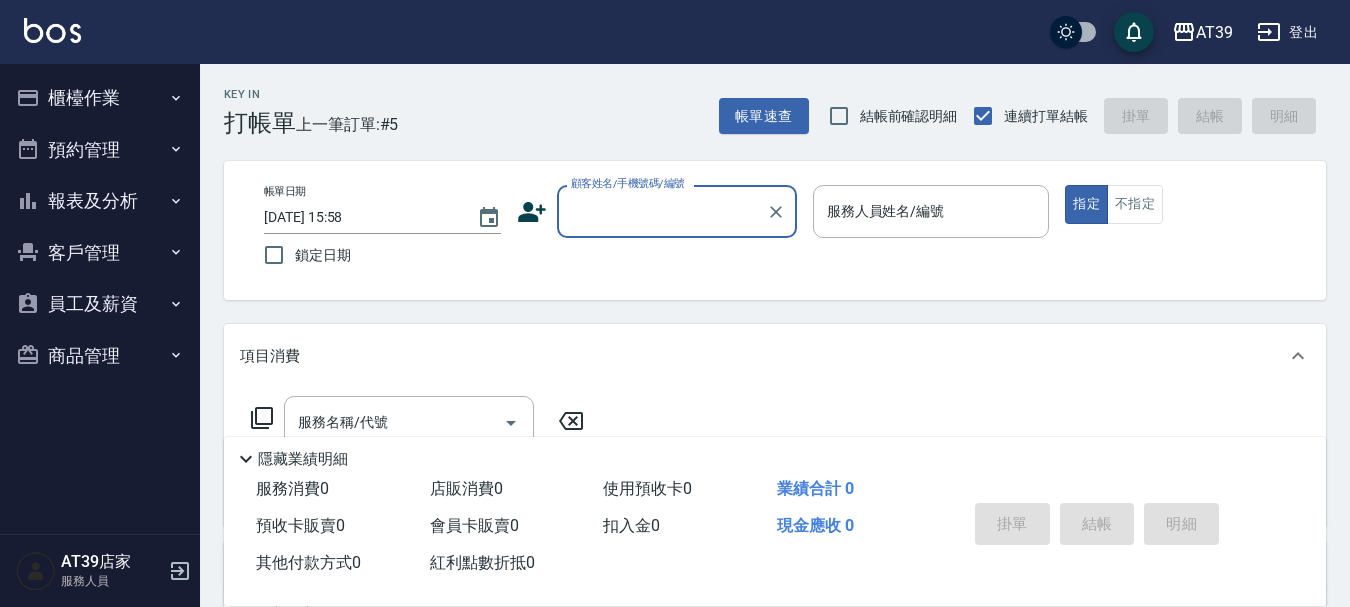 click on "報表及分析" at bounding box center (100, 201) 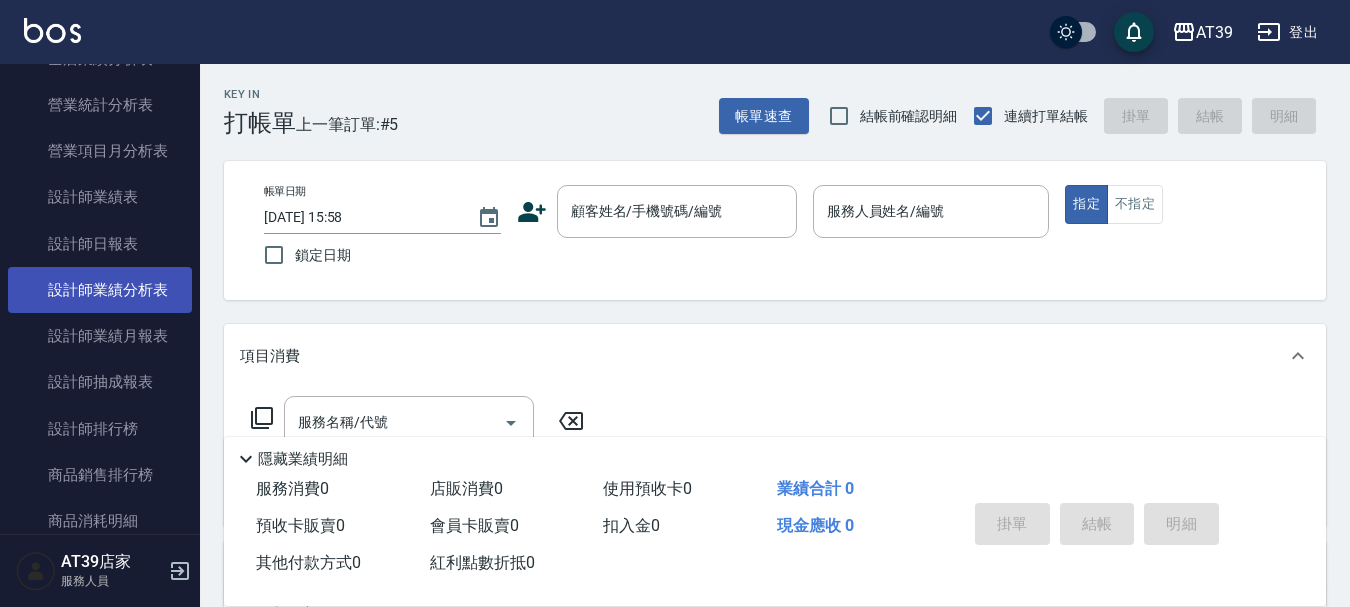 scroll, scrollTop: 600, scrollLeft: 0, axis: vertical 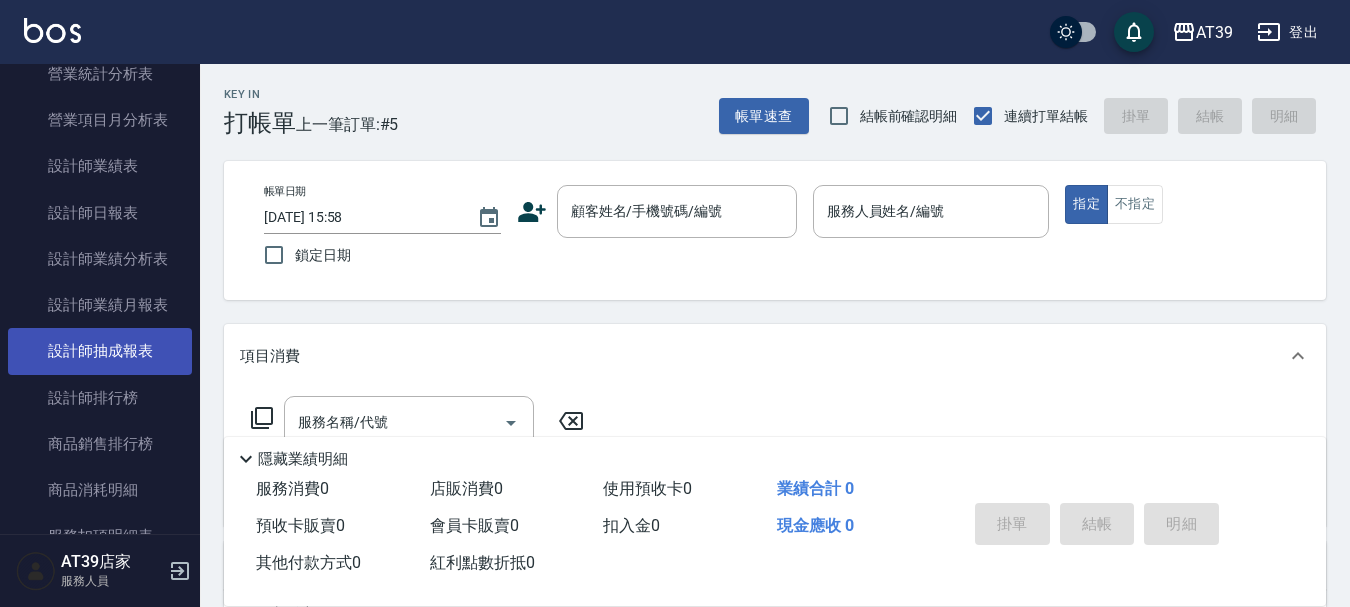 click on "設計師抽成報表" at bounding box center (100, 351) 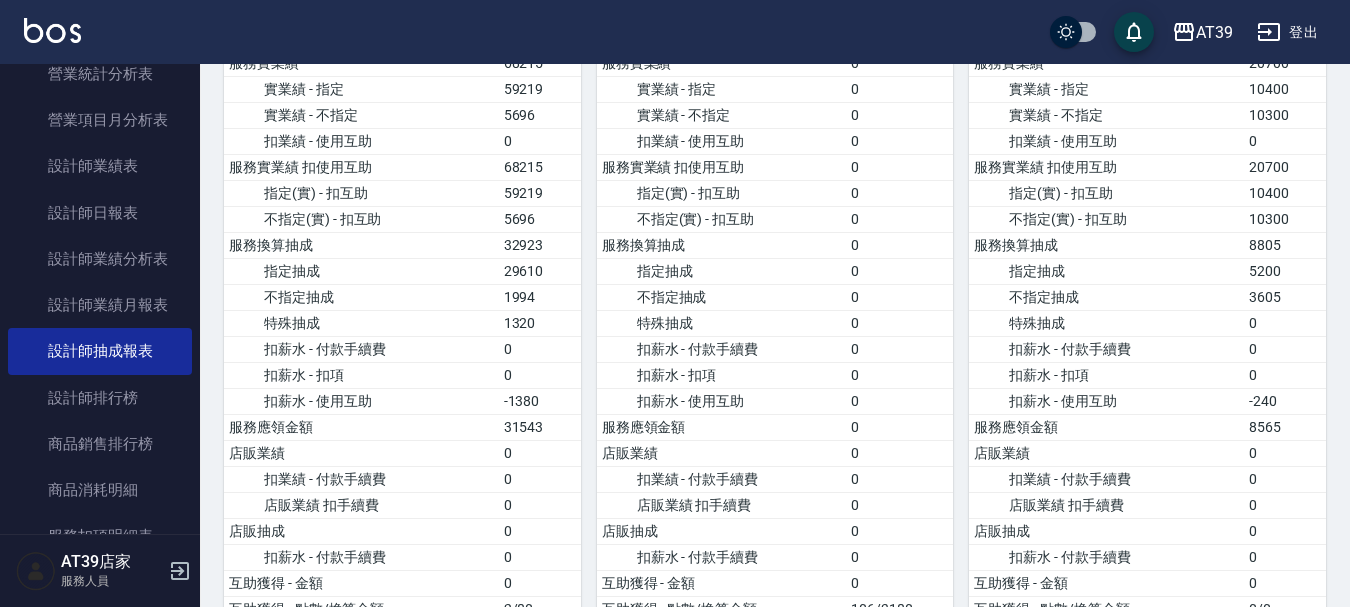 scroll, scrollTop: 1400, scrollLeft: 0, axis: vertical 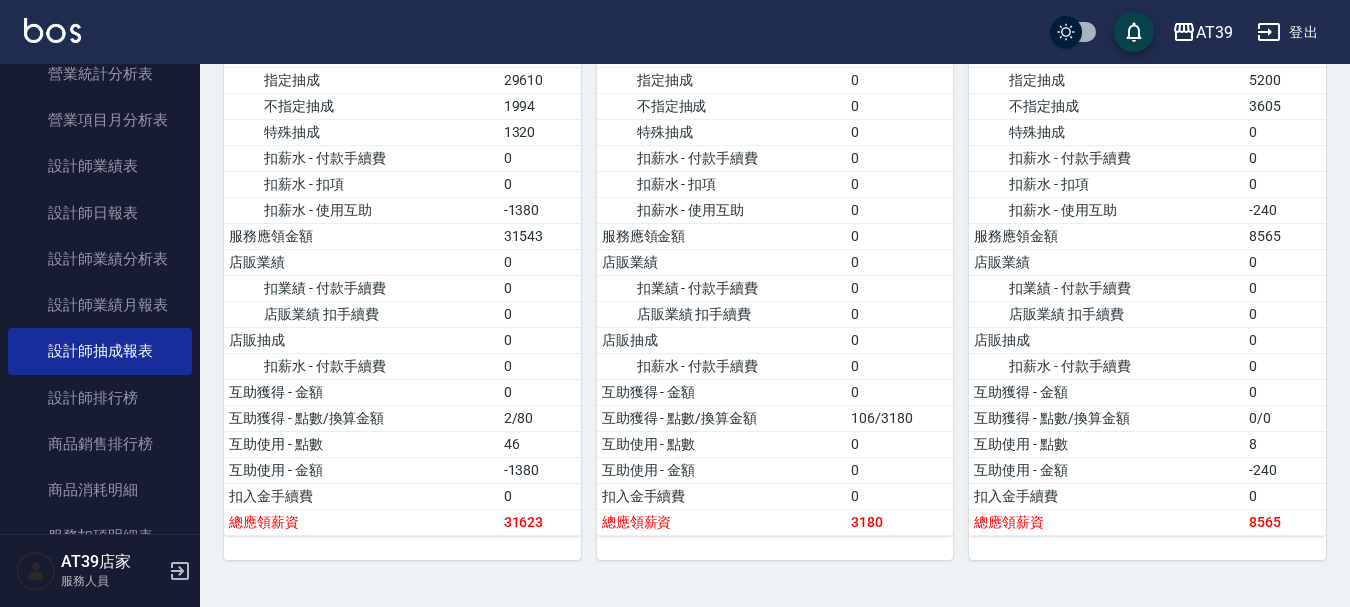 click at bounding box center (52, 30) 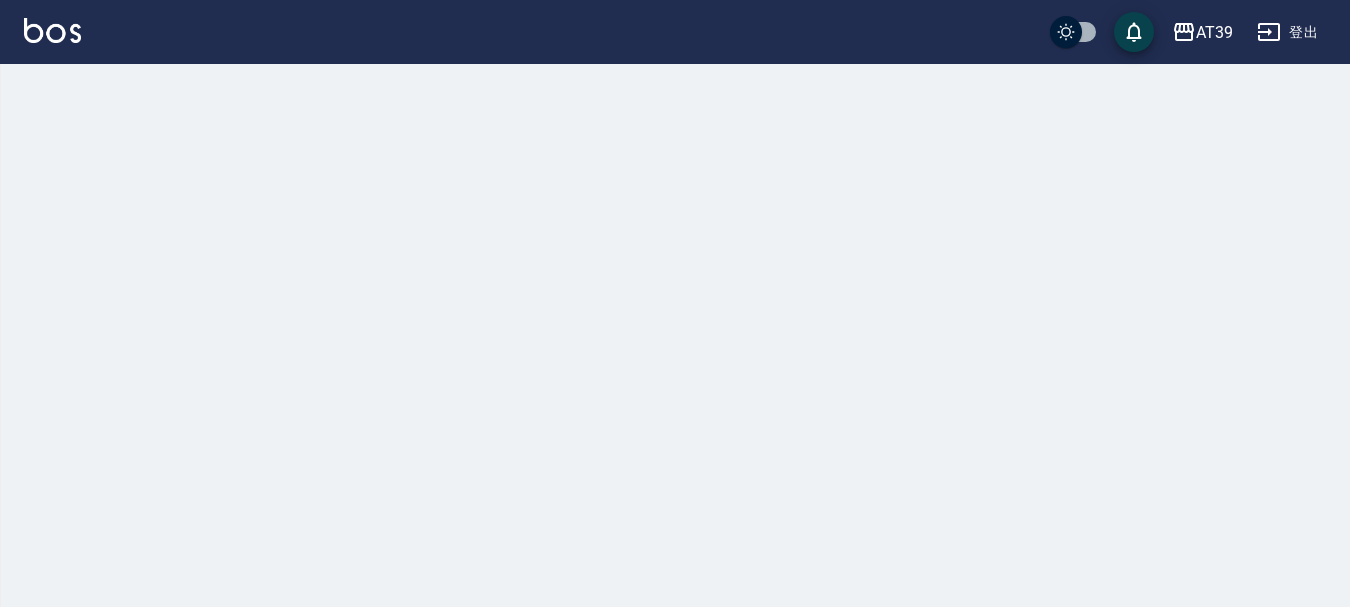 scroll, scrollTop: 0, scrollLeft: 0, axis: both 